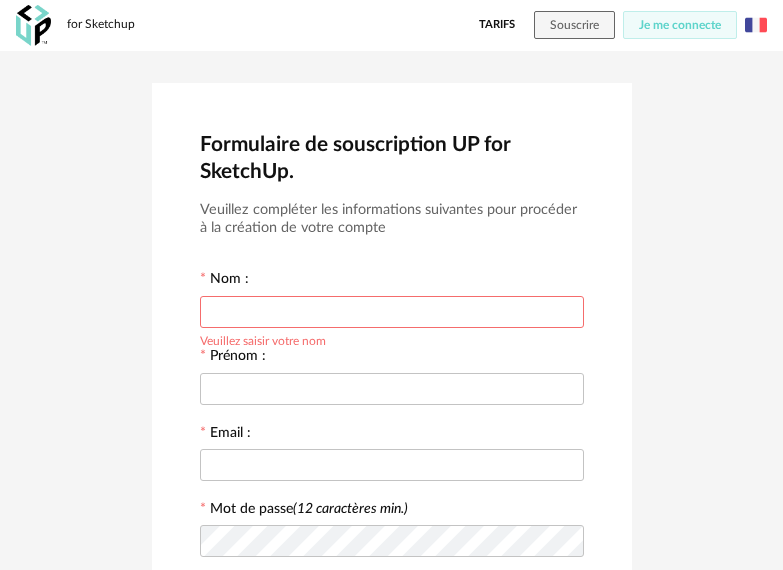scroll, scrollTop: 0, scrollLeft: 0, axis: both 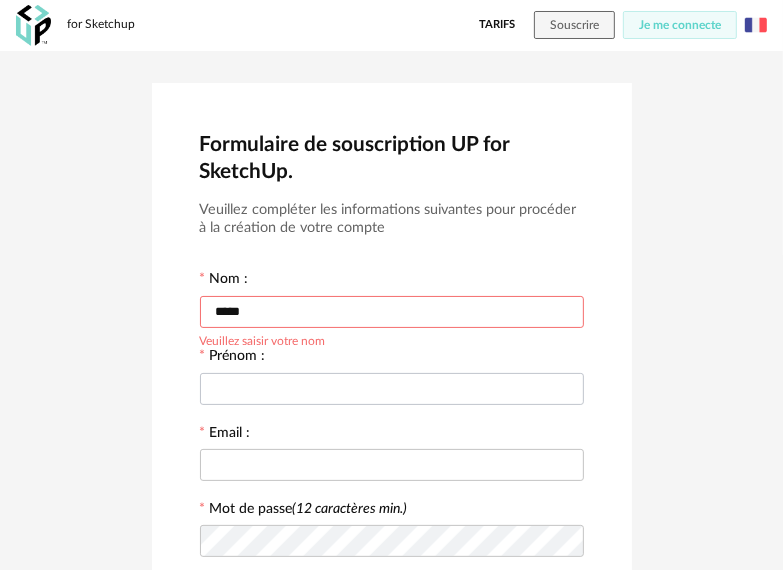 type on "*****" 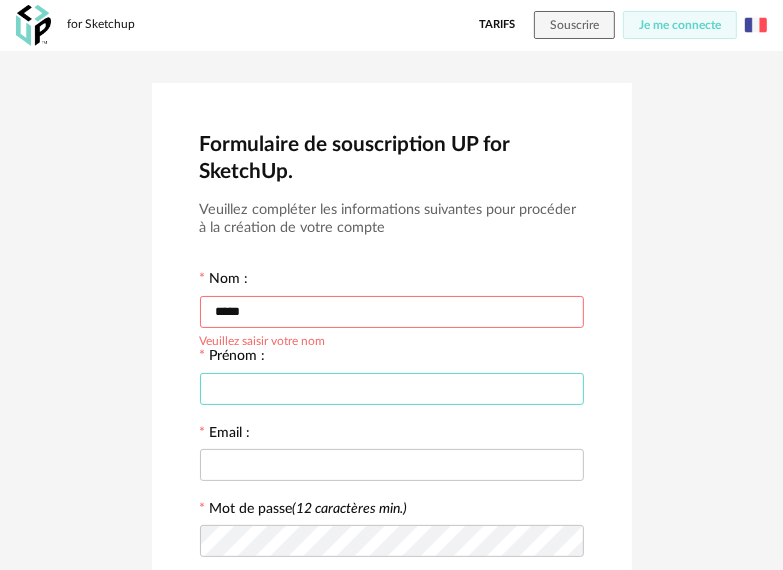click at bounding box center [392, 389] 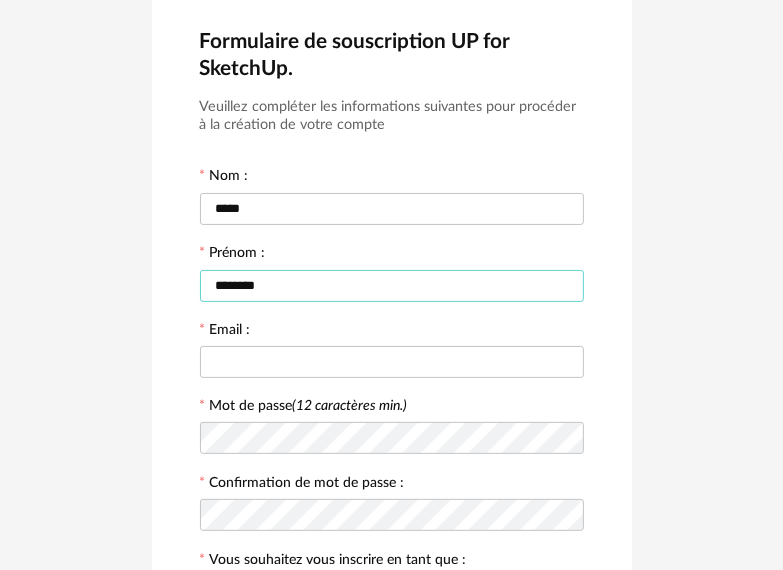 scroll, scrollTop: 200, scrollLeft: 0, axis: vertical 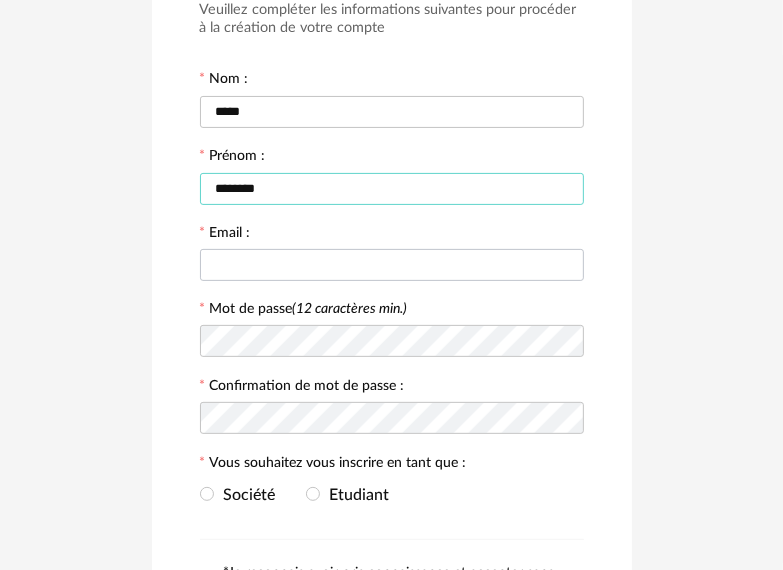 type on "********" 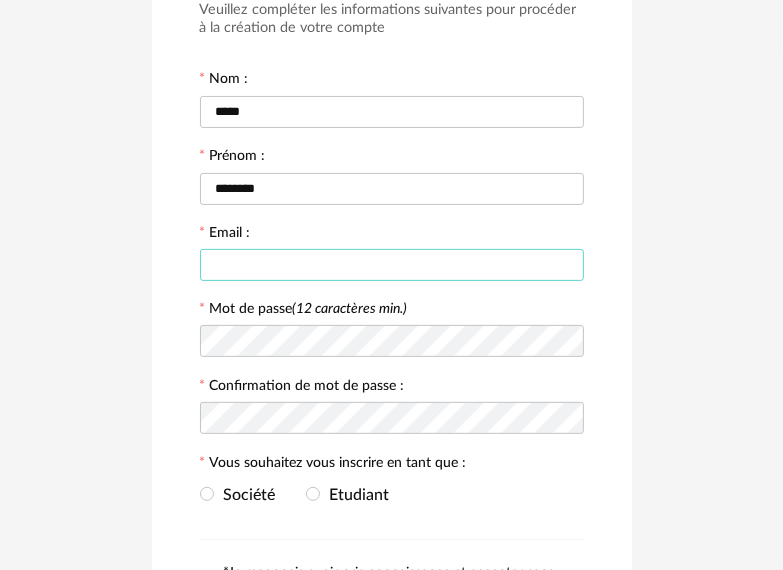 click at bounding box center (392, 265) 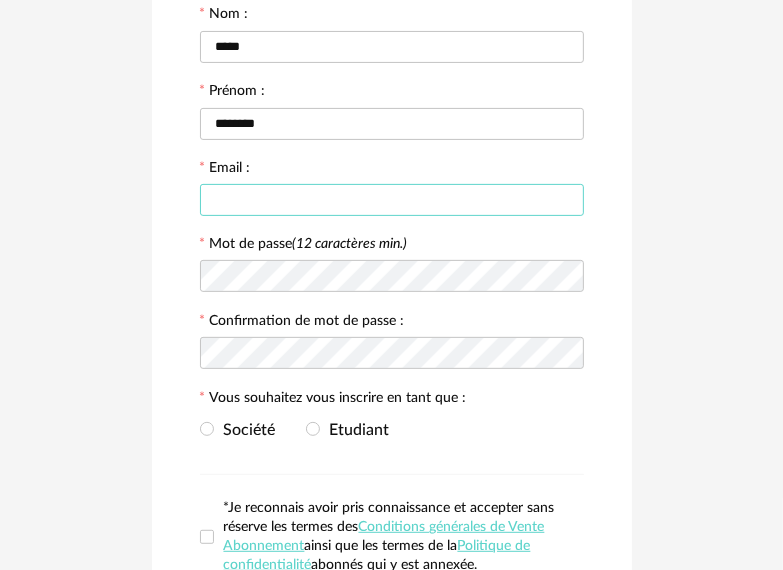 scroll, scrollTop: 300, scrollLeft: 0, axis: vertical 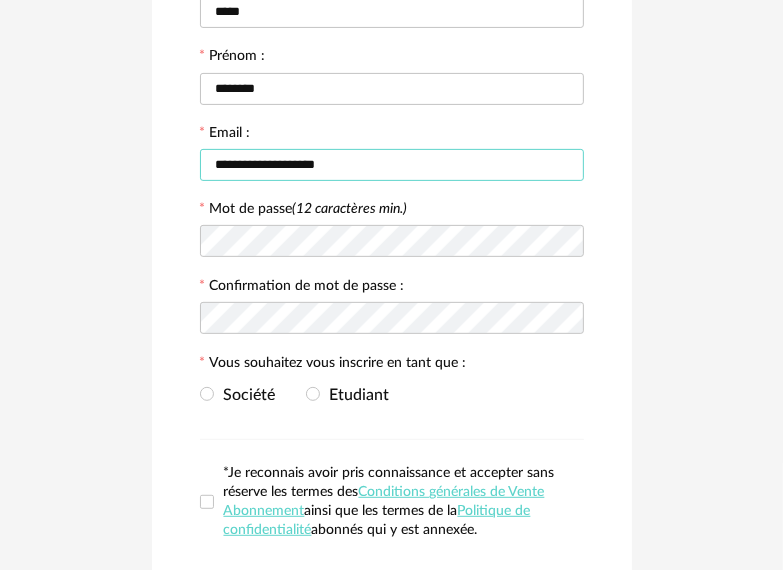 type on "**********" 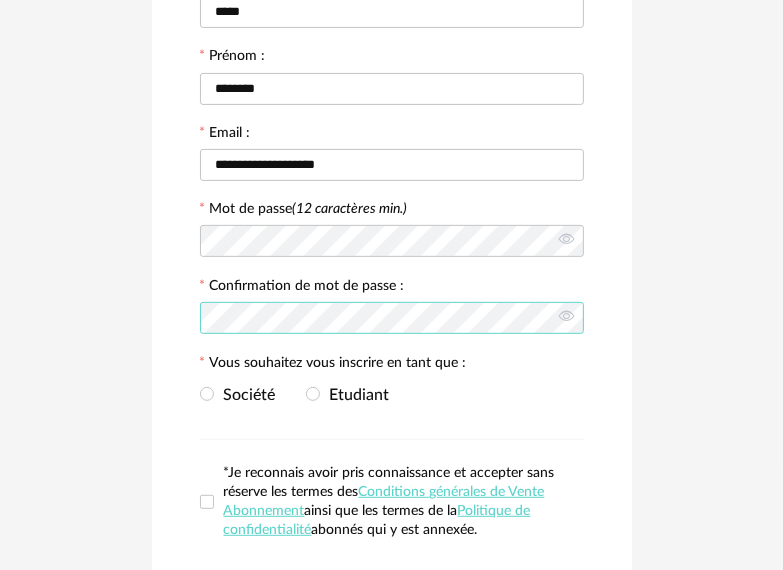 click on "Continuer" at bounding box center [392, 588] 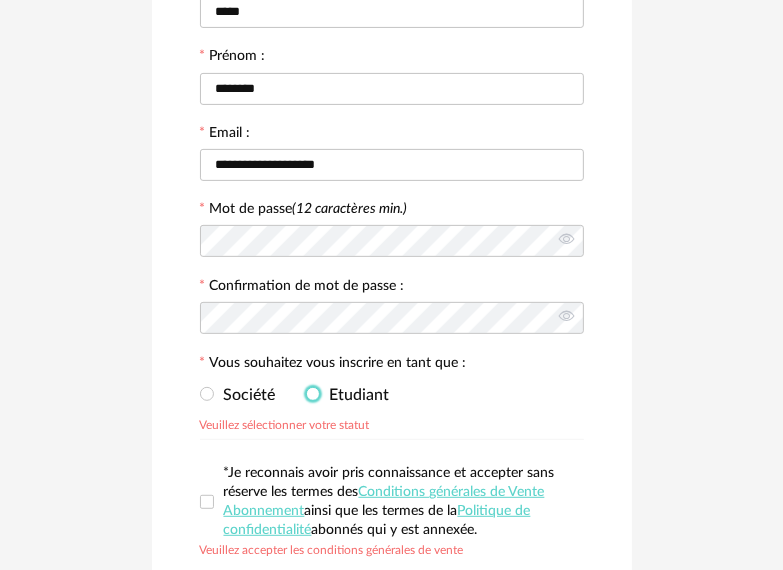click at bounding box center (313, 394) 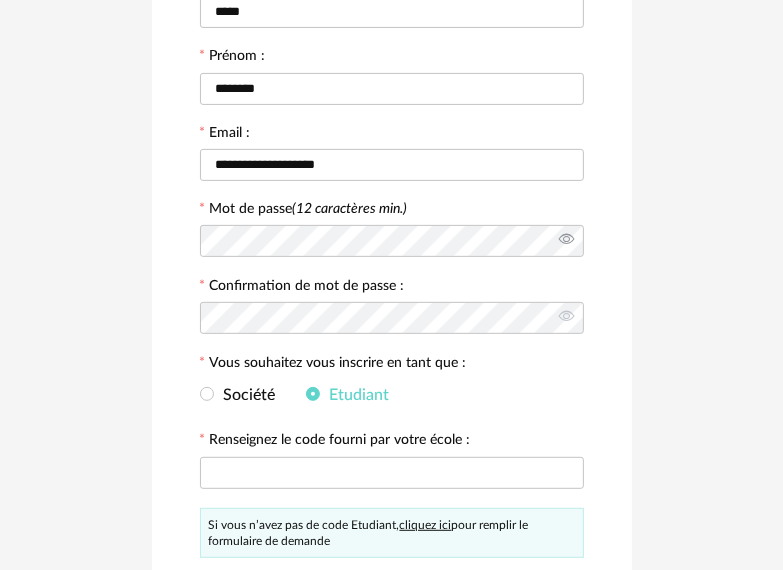 click at bounding box center [566, 241] 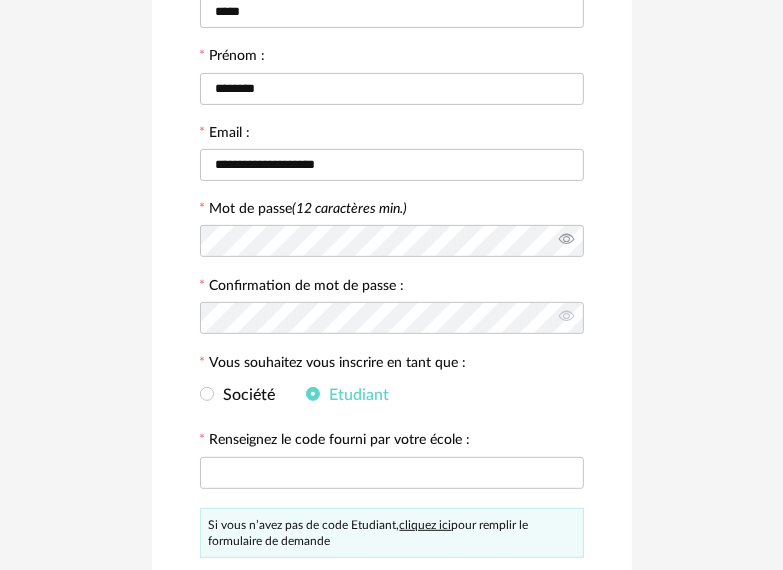 click at bounding box center [566, 241] 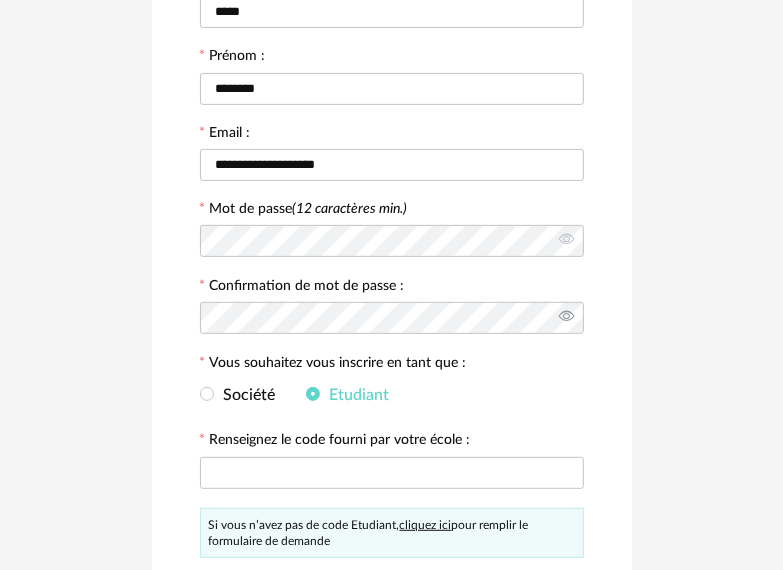 click at bounding box center [566, 318] 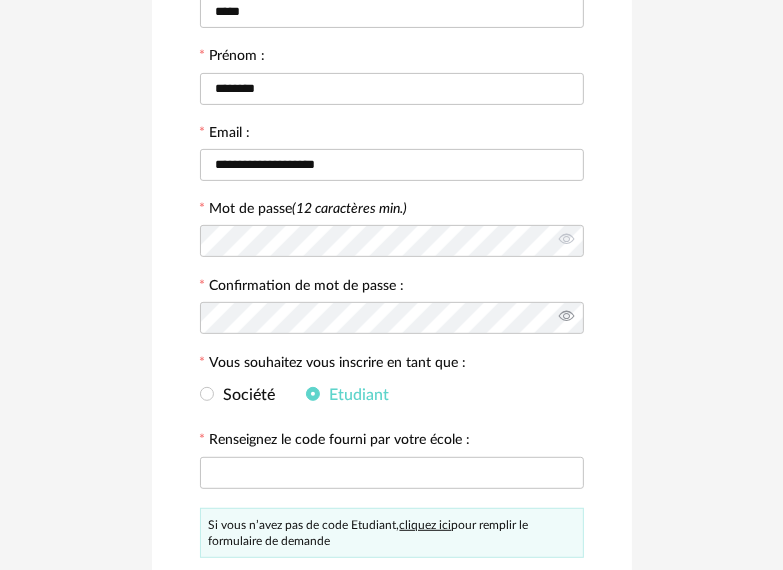 click at bounding box center [566, 318] 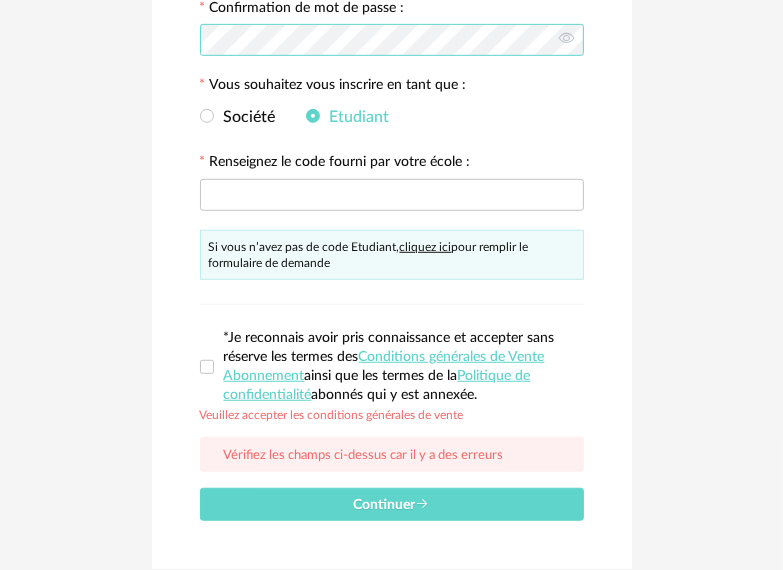 scroll, scrollTop: 600, scrollLeft: 0, axis: vertical 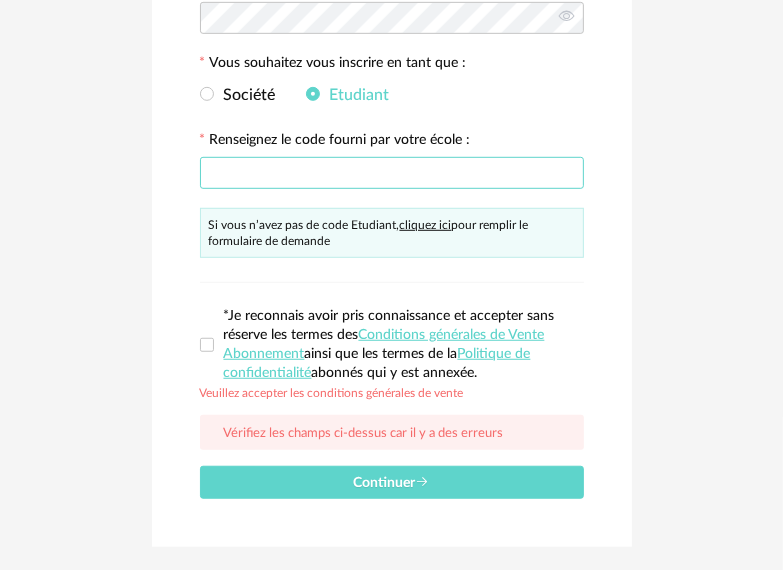 click at bounding box center (392, 173) 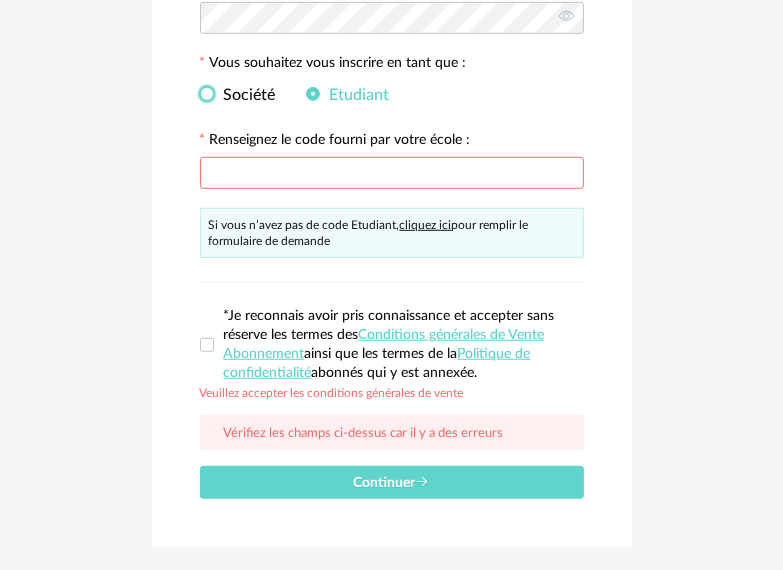 click at bounding box center [207, 94] 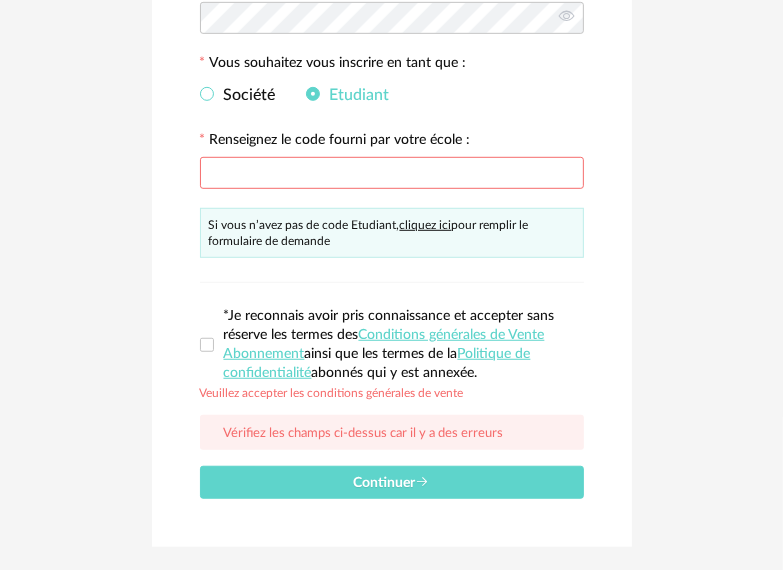 scroll, scrollTop: 509, scrollLeft: 0, axis: vertical 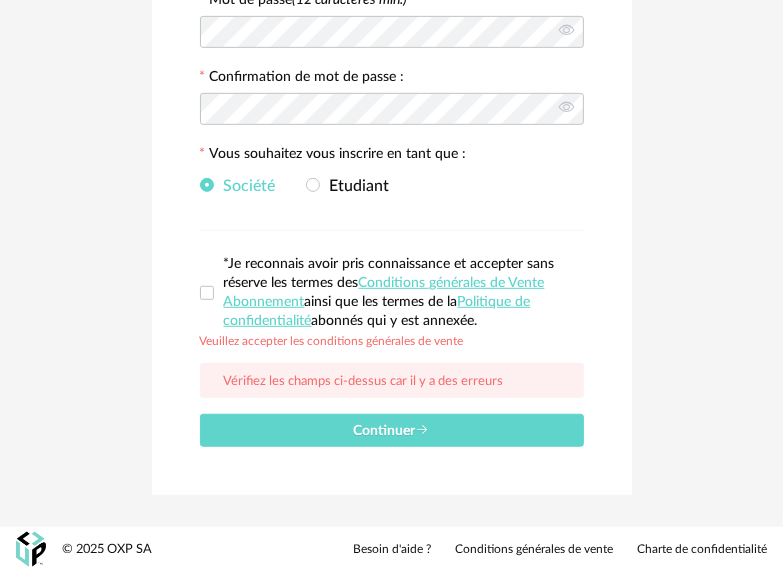 drag, startPoint x: 210, startPoint y: 292, endPoint x: 210, endPoint y: 324, distance: 32 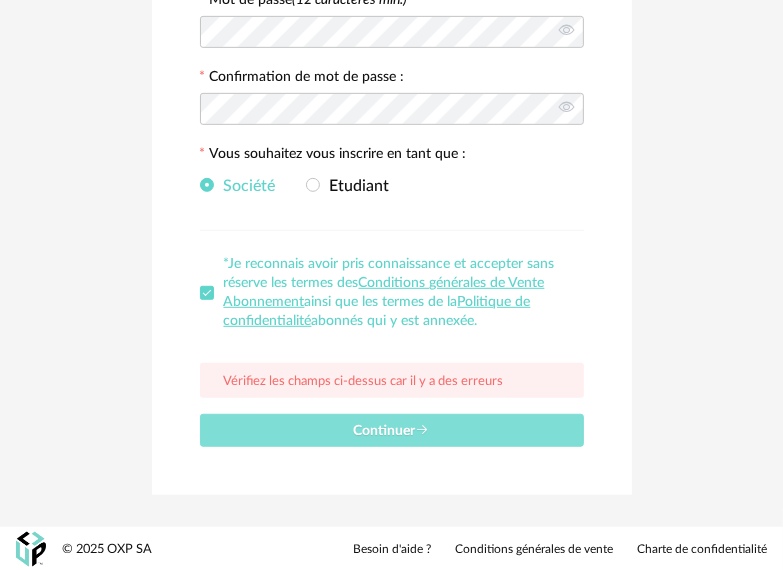 click on "Continuer" at bounding box center (392, 430) 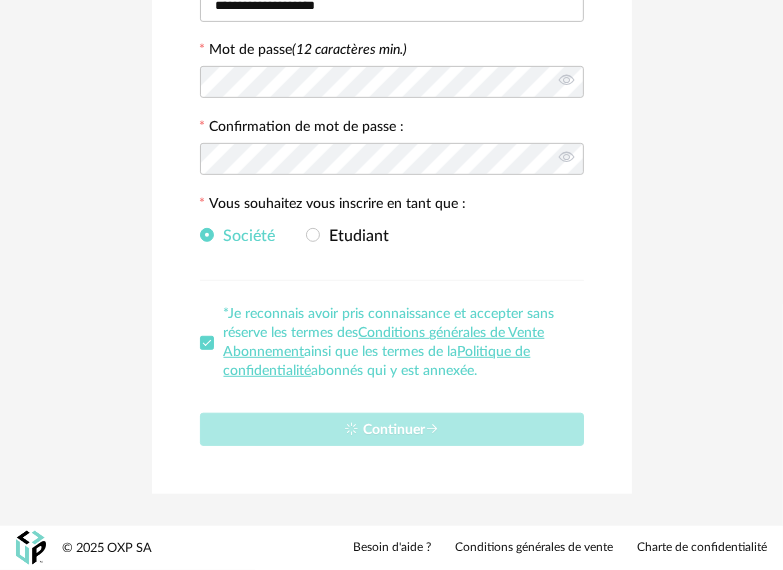 scroll, scrollTop: 458, scrollLeft: 0, axis: vertical 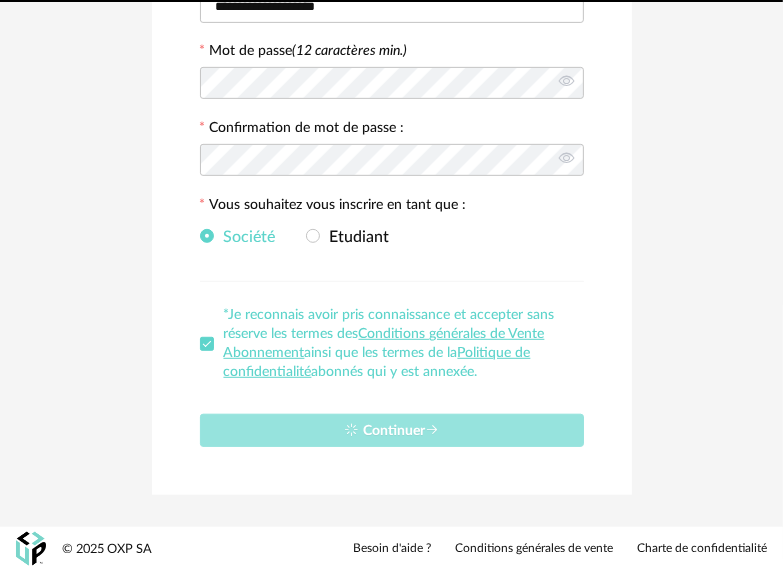type 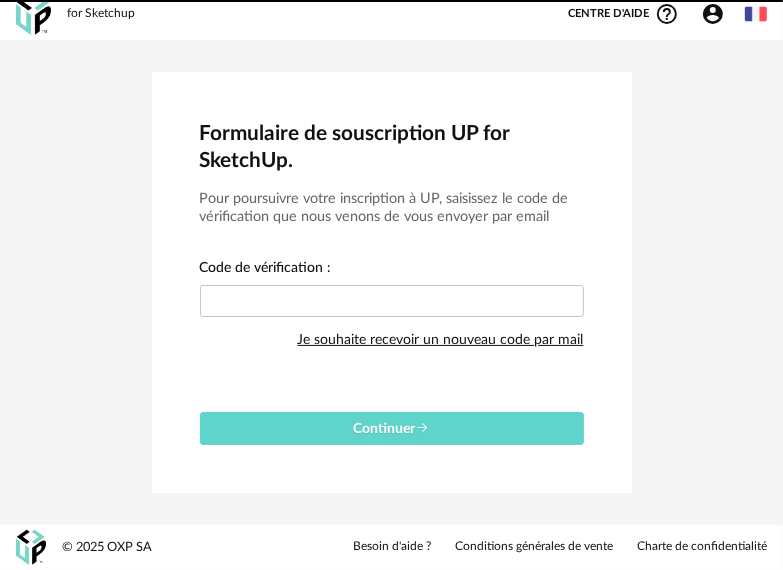 scroll, scrollTop: 9, scrollLeft: 0, axis: vertical 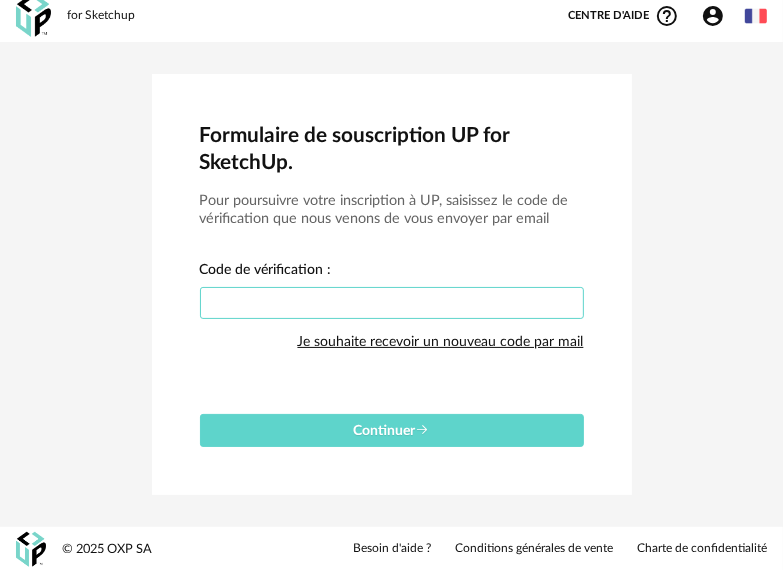 click at bounding box center [392, 303] 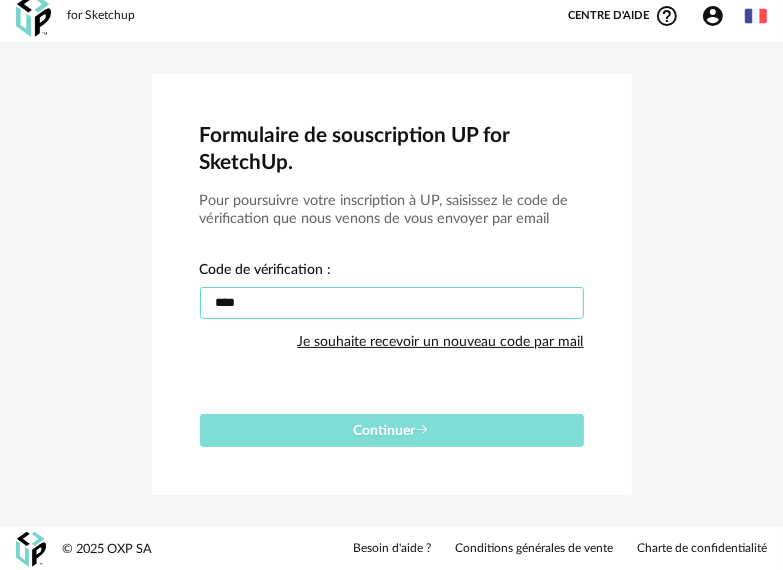 type on "****" 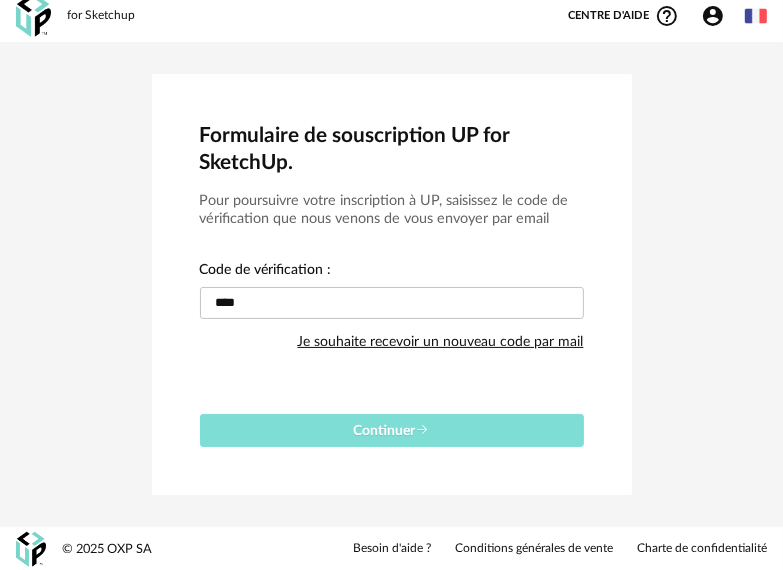 click on "Continuer" at bounding box center (392, 430) 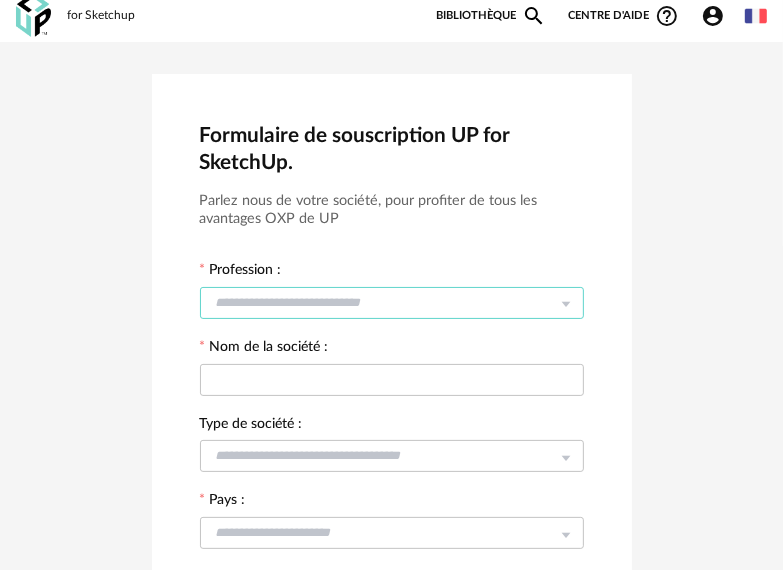 click at bounding box center [392, 303] 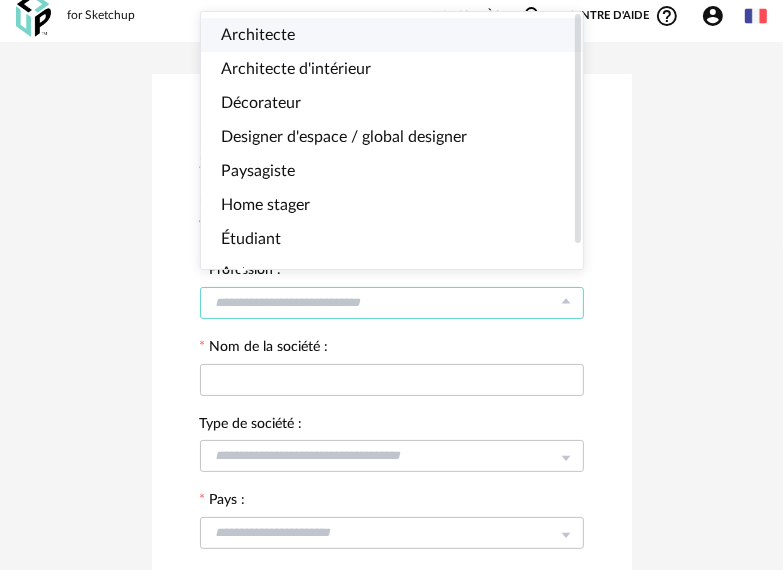 click on "Architecte" at bounding box center (400, 35) 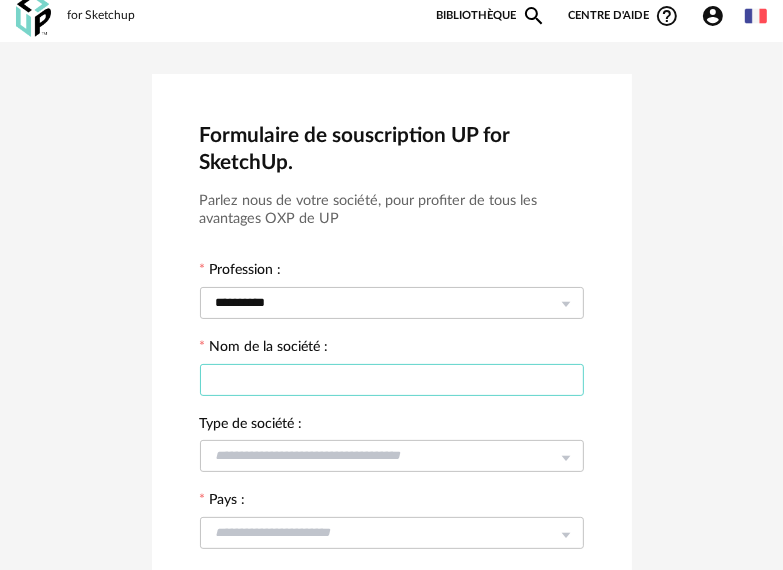 click at bounding box center (392, 380) 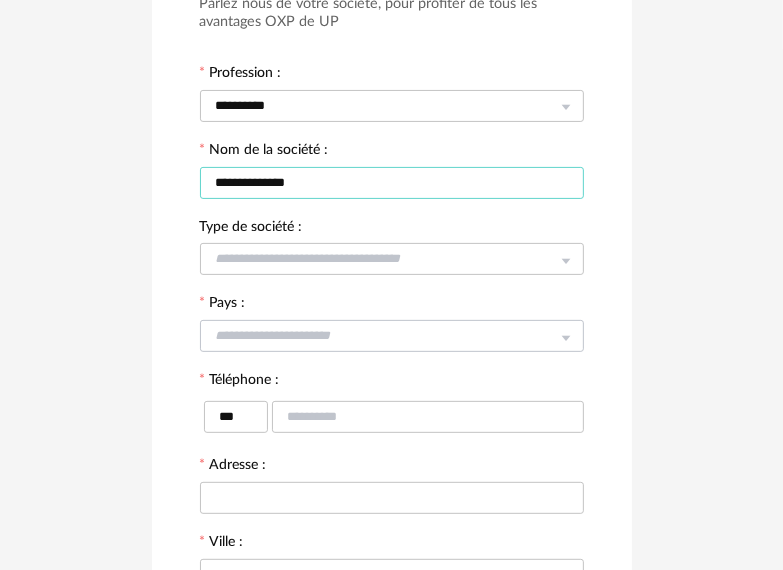 scroll, scrollTop: 209, scrollLeft: 0, axis: vertical 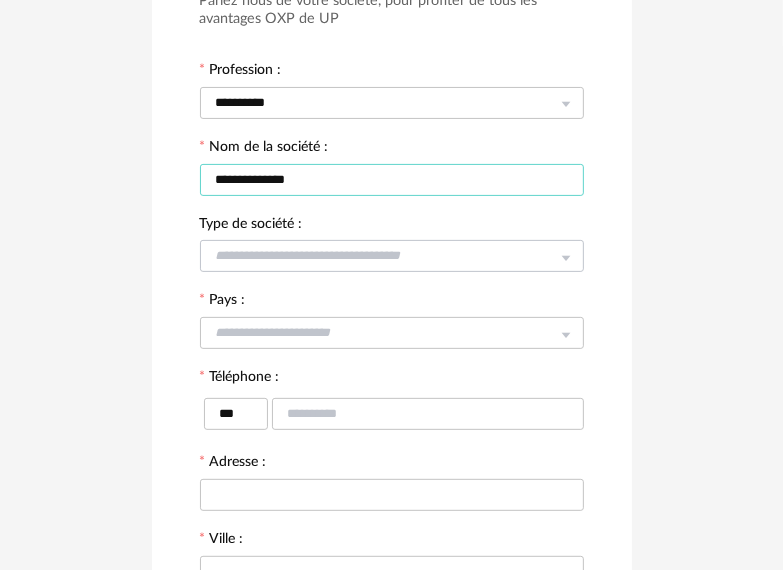 type on "**********" 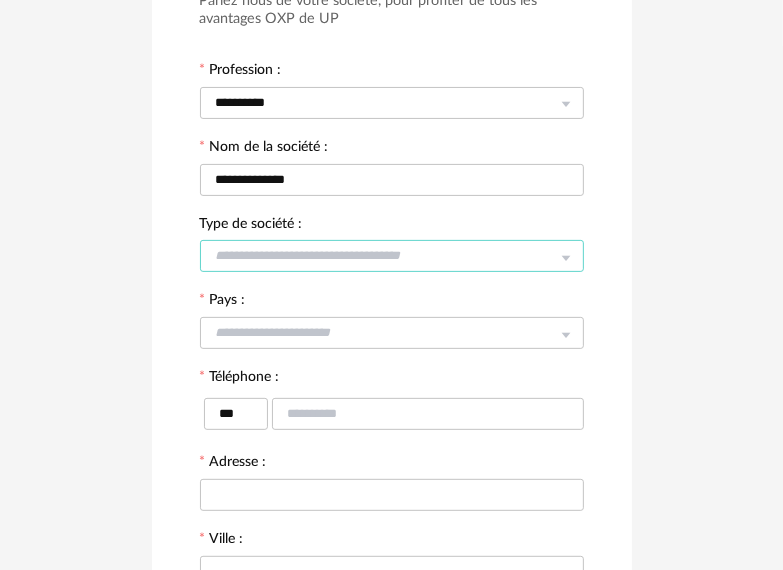 click at bounding box center [392, 256] 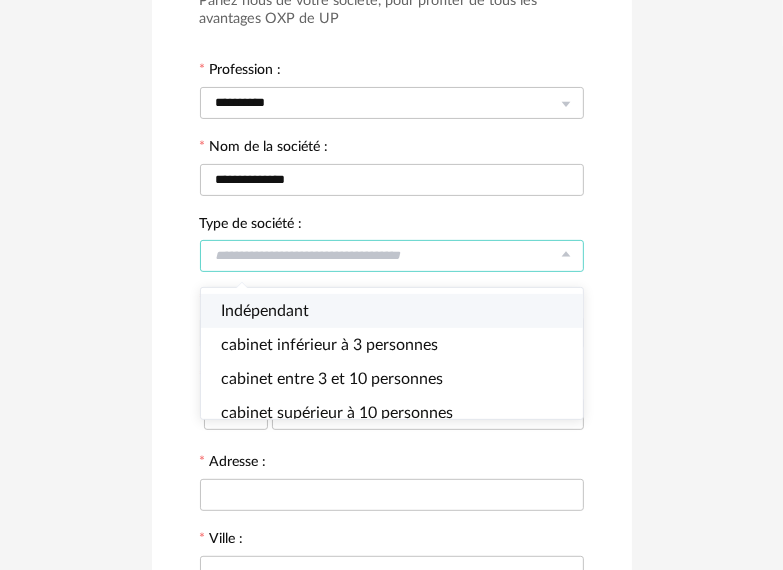 click on "Indépendant" at bounding box center (400, 311) 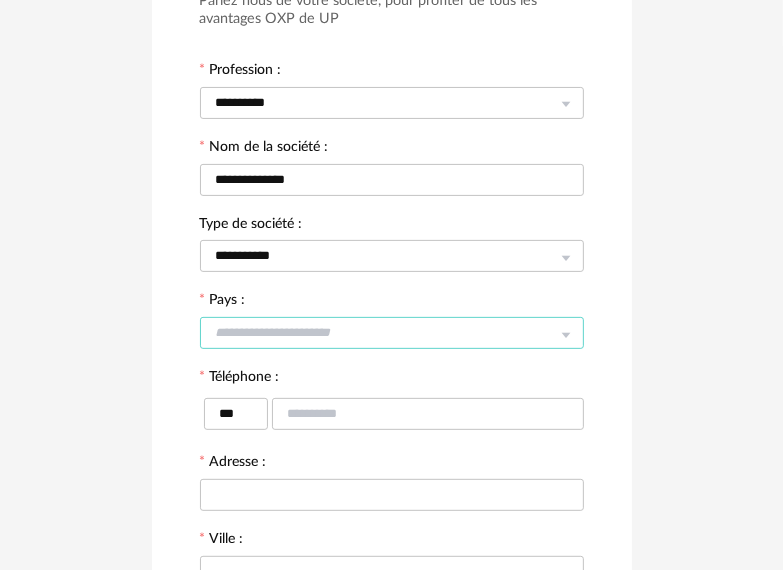 click at bounding box center [392, 333] 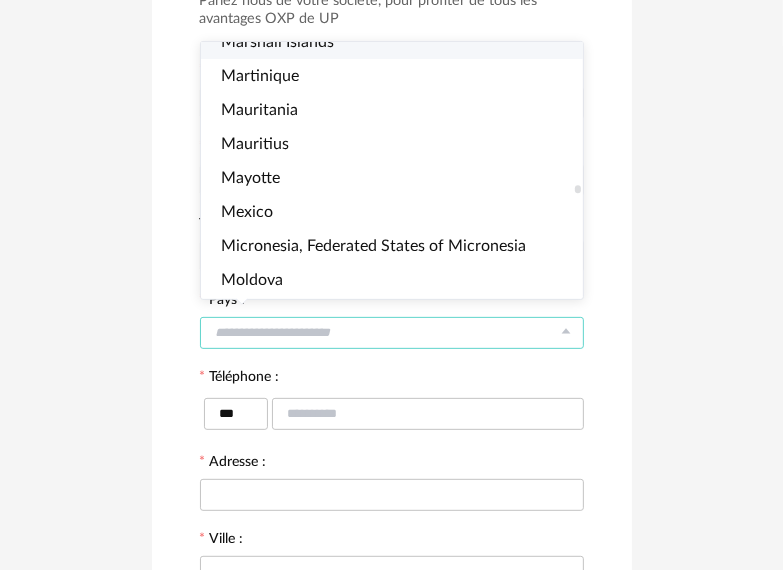 scroll, scrollTop: 4600, scrollLeft: 0, axis: vertical 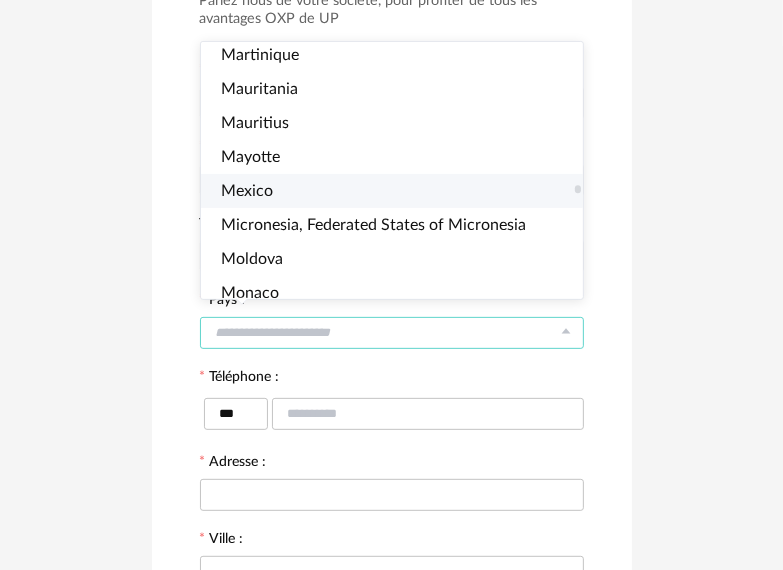 click on "Mexico" at bounding box center (400, 191) 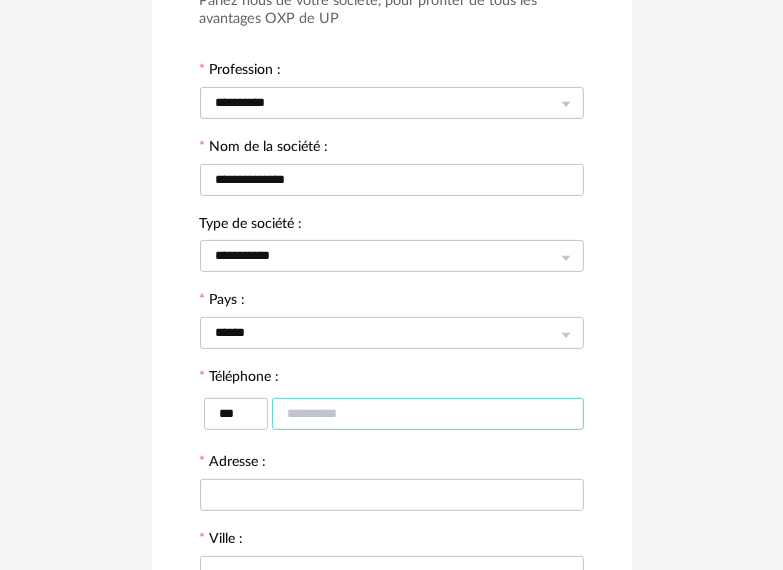 click at bounding box center (428, 414) 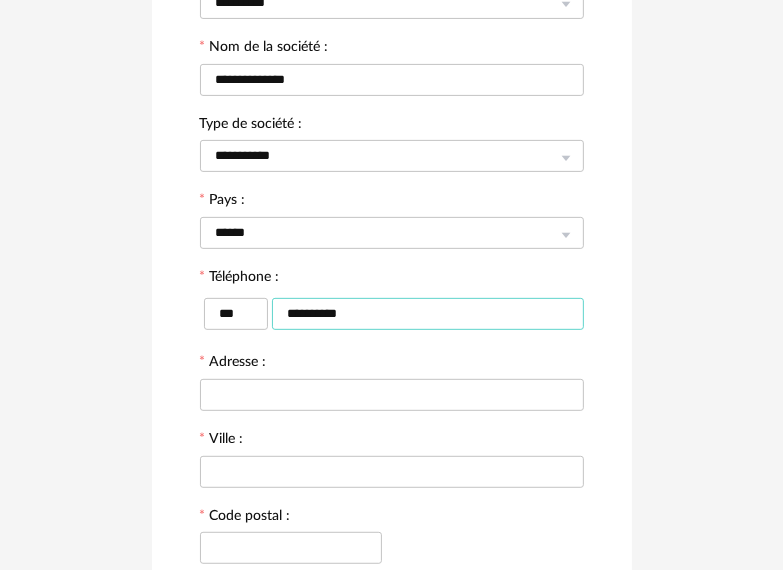 scroll, scrollTop: 409, scrollLeft: 0, axis: vertical 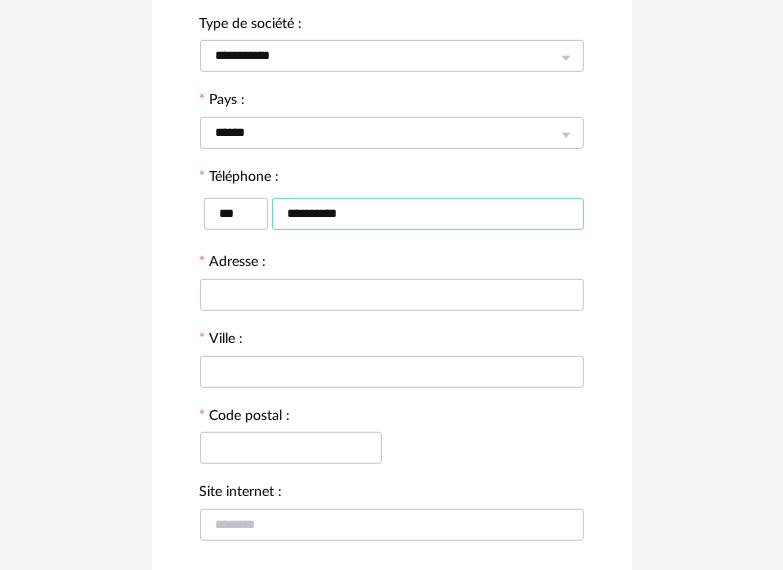 type on "**********" 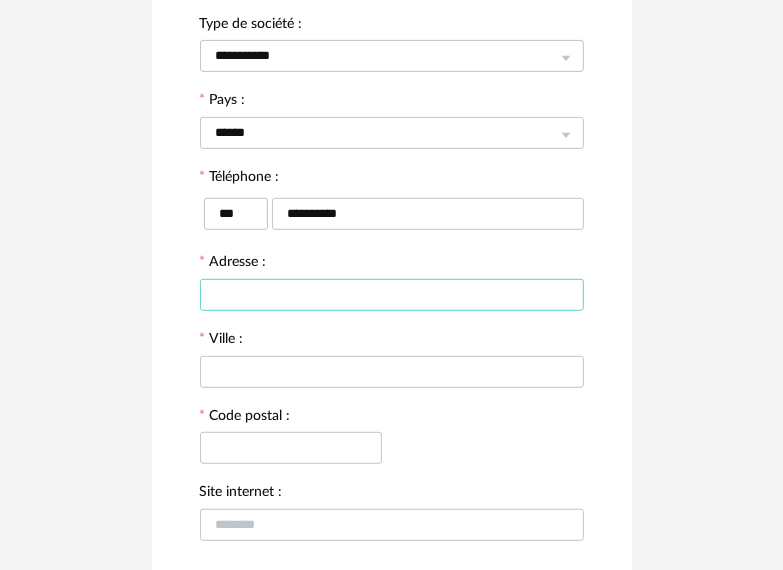 click at bounding box center [392, 295] 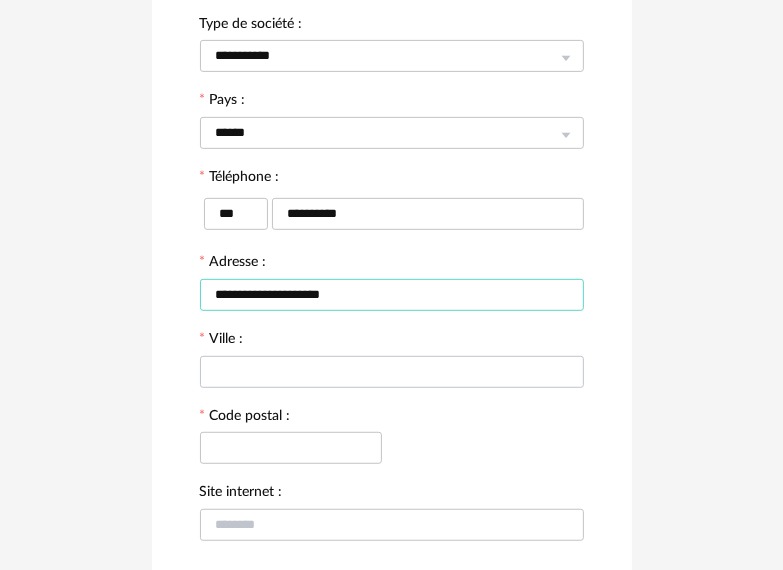 type on "**********" 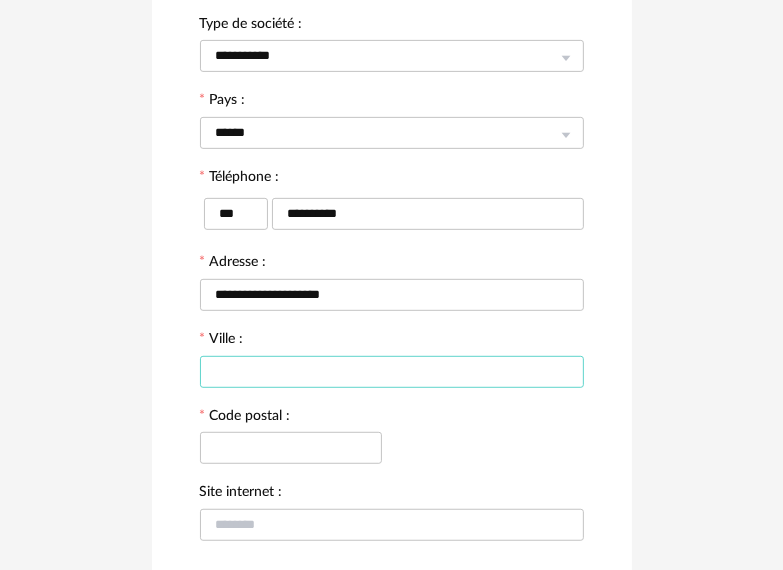 click at bounding box center [392, 372] 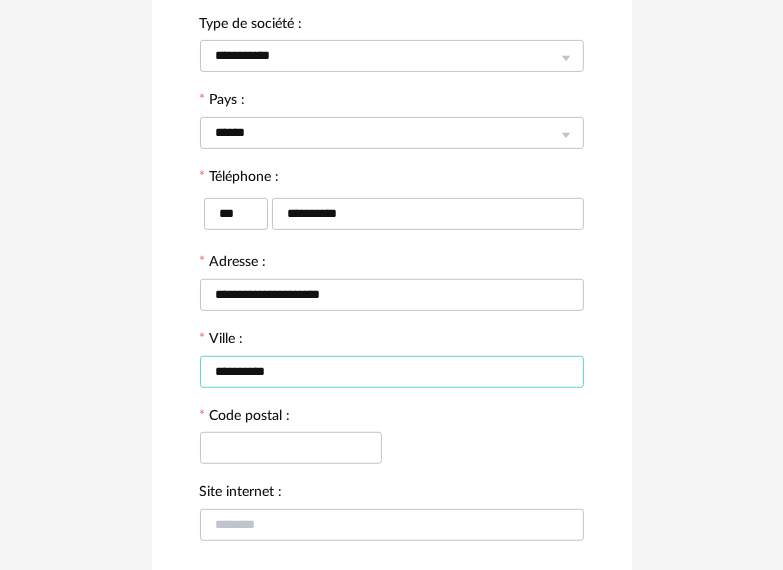 type on "**********" 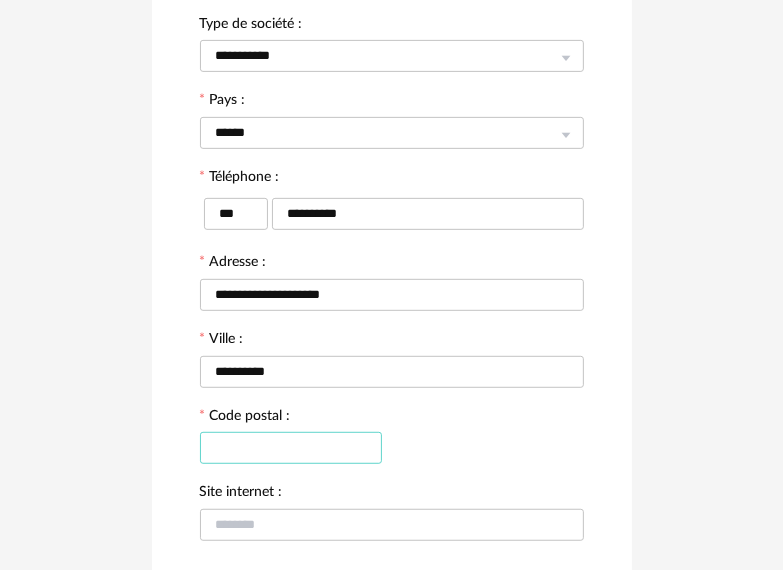 click at bounding box center [291, 448] 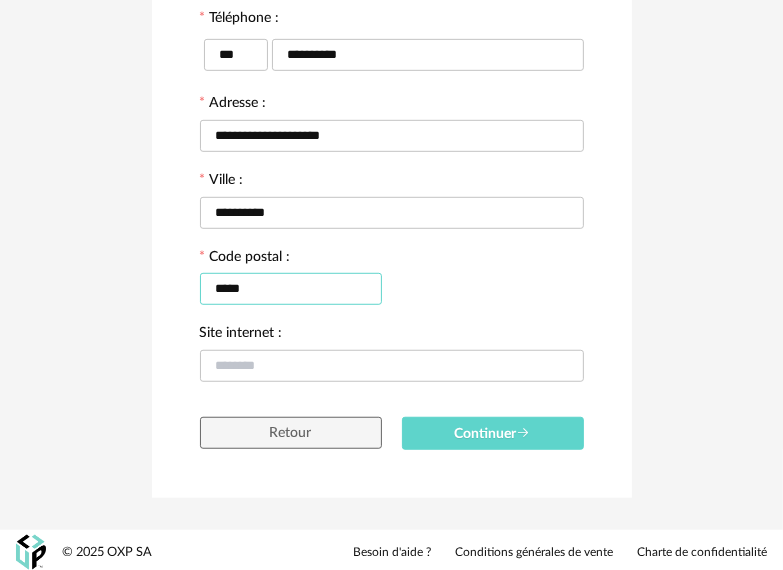scroll, scrollTop: 572, scrollLeft: 0, axis: vertical 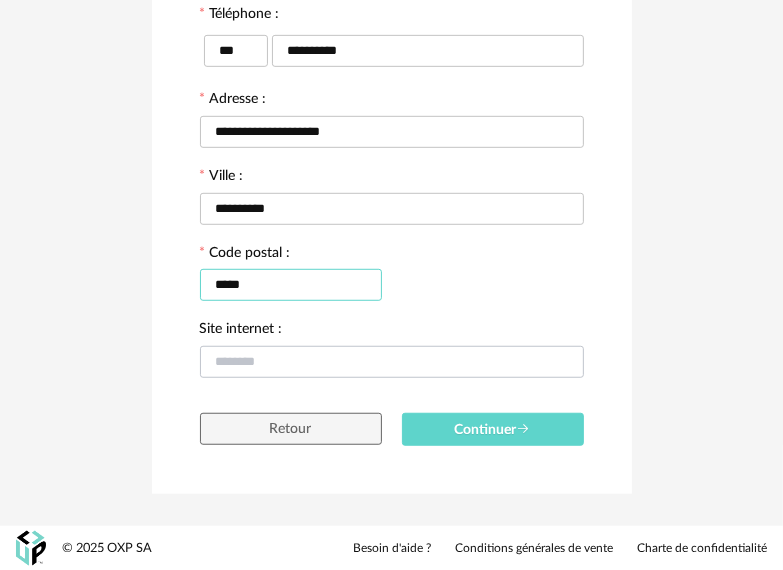 type on "*****" 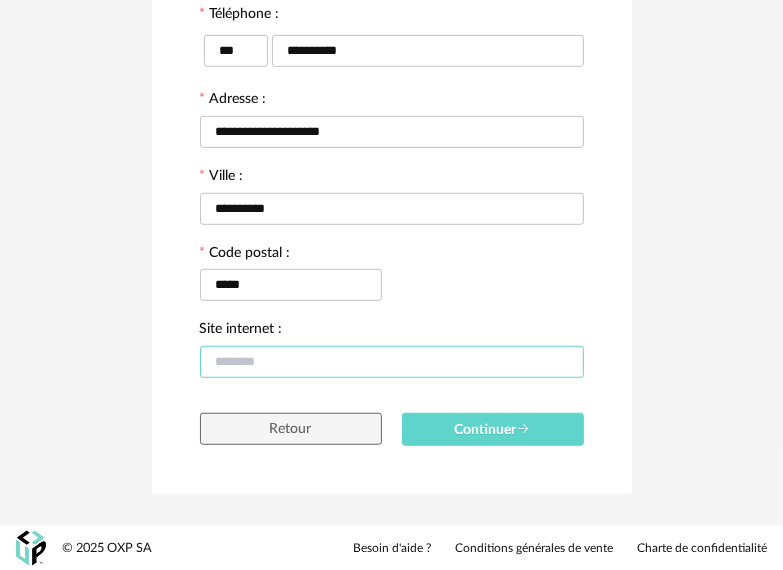 click at bounding box center (392, 362) 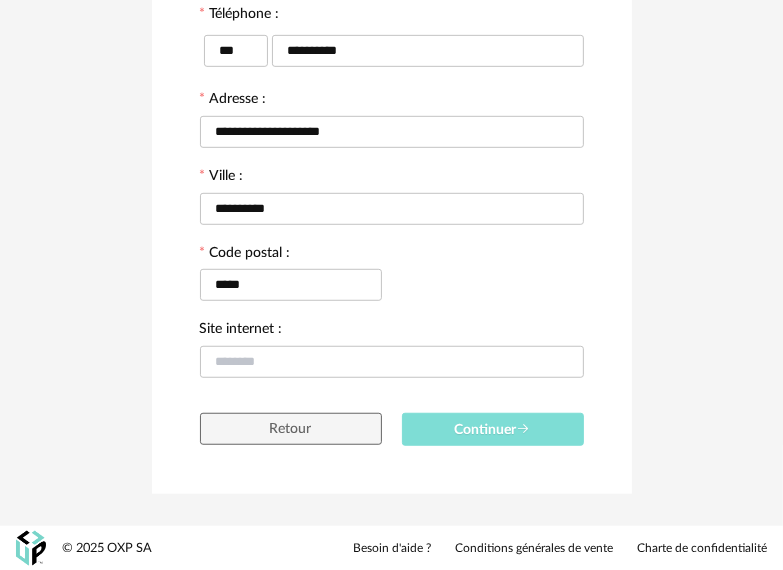 click on "Continuer" at bounding box center [493, 430] 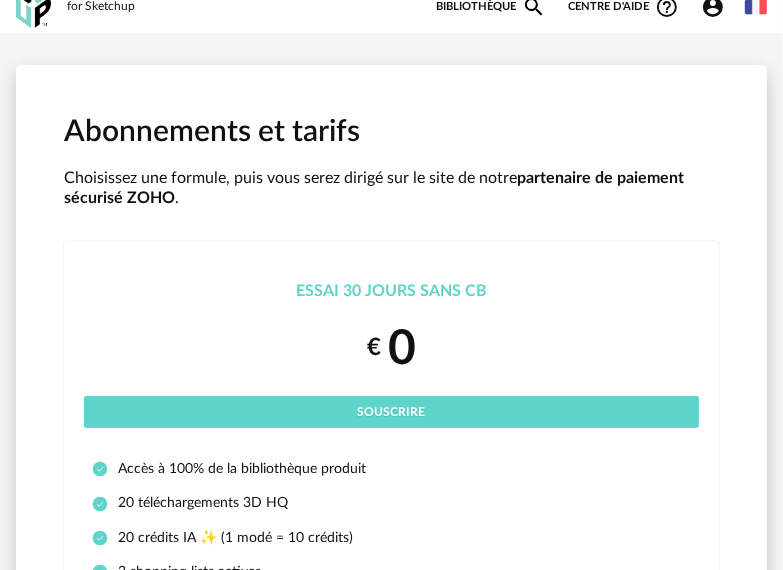 scroll, scrollTop: 0, scrollLeft: 0, axis: both 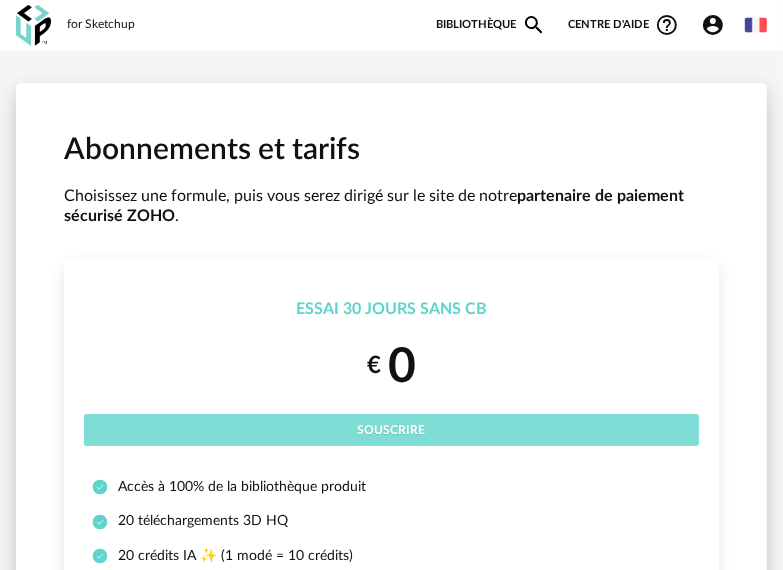 click on "Souscrire" at bounding box center [391, 430] 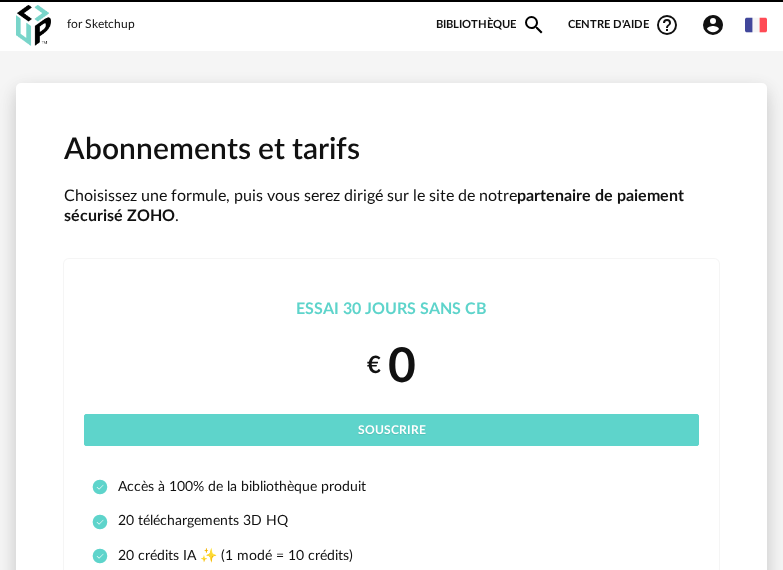 scroll, scrollTop: 0, scrollLeft: 0, axis: both 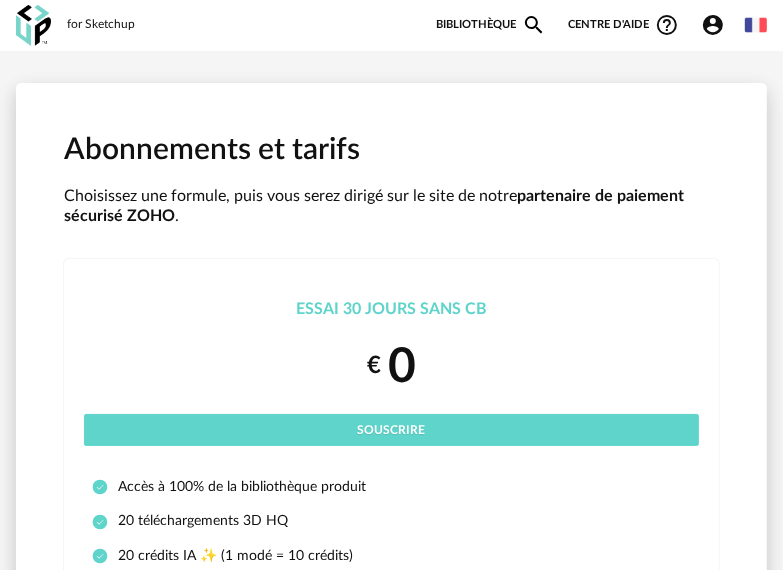 click on "Bibliothèque Magnify icon" at bounding box center [491, 25] 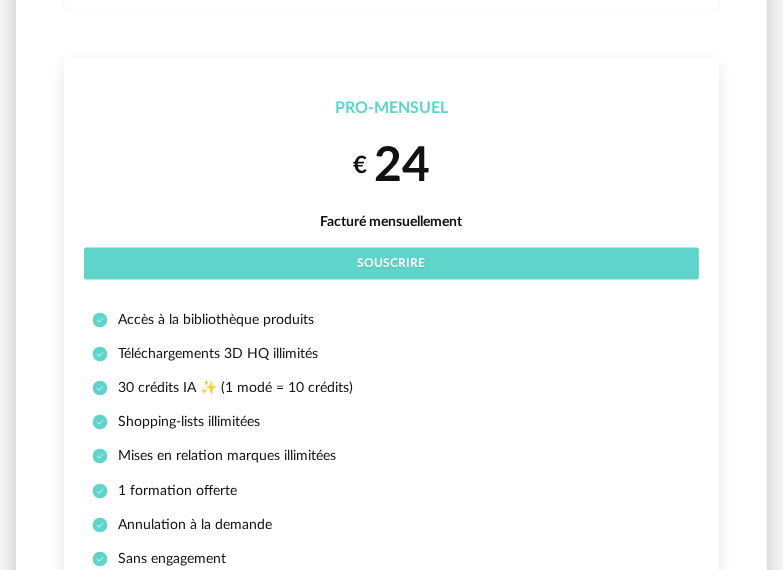 scroll, scrollTop: 1900, scrollLeft: 0, axis: vertical 